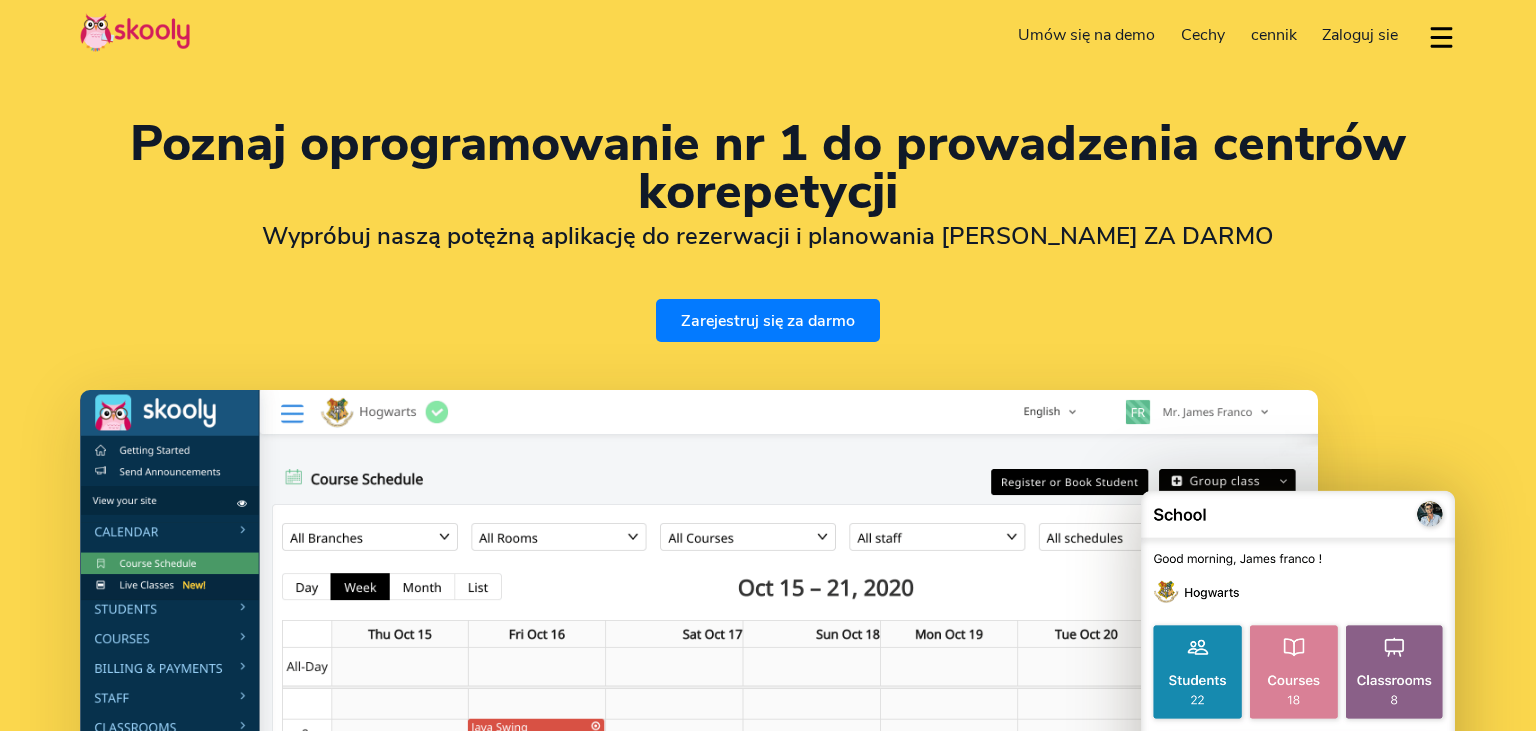 select on "pl" 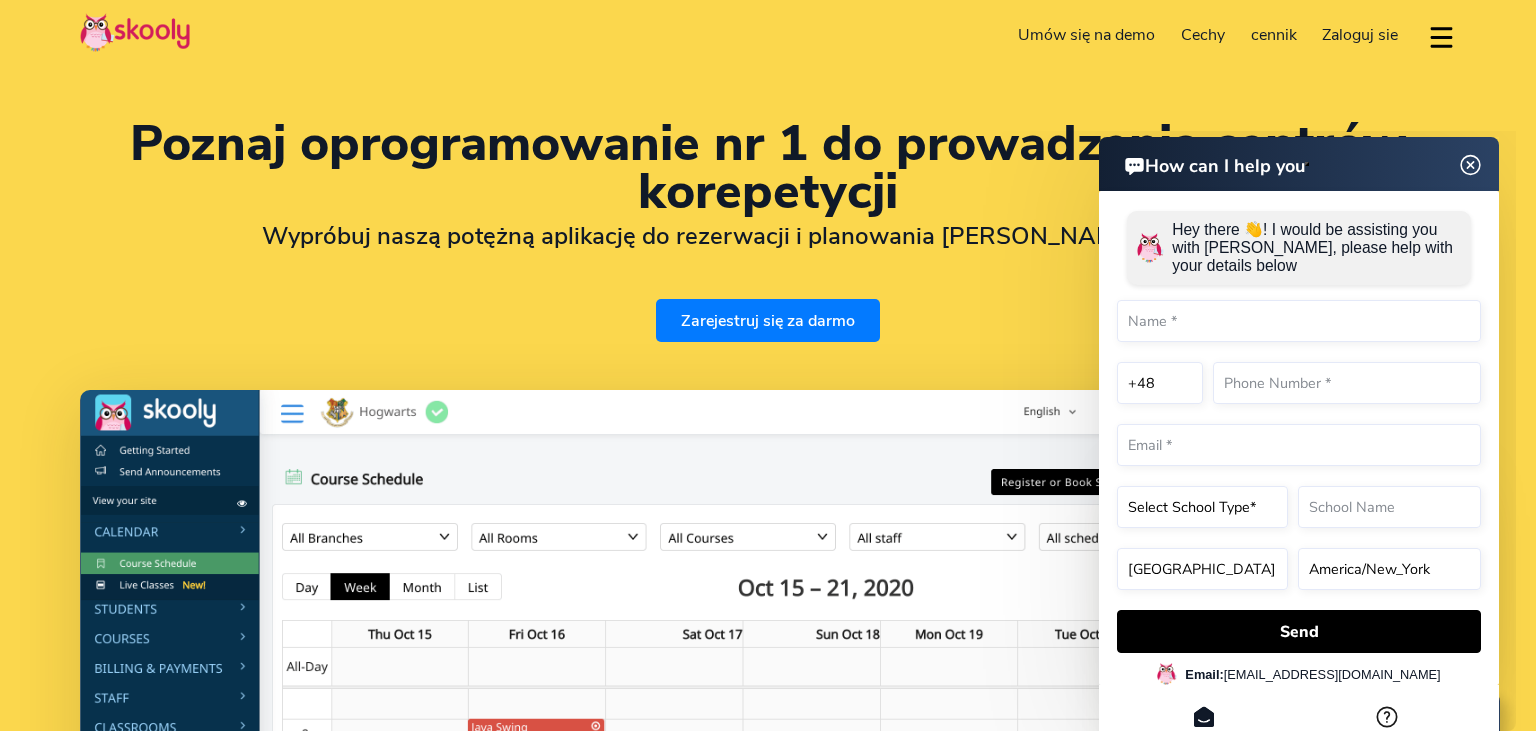 scroll, scrollTop: 0, scrollLeft: 0, axis: both 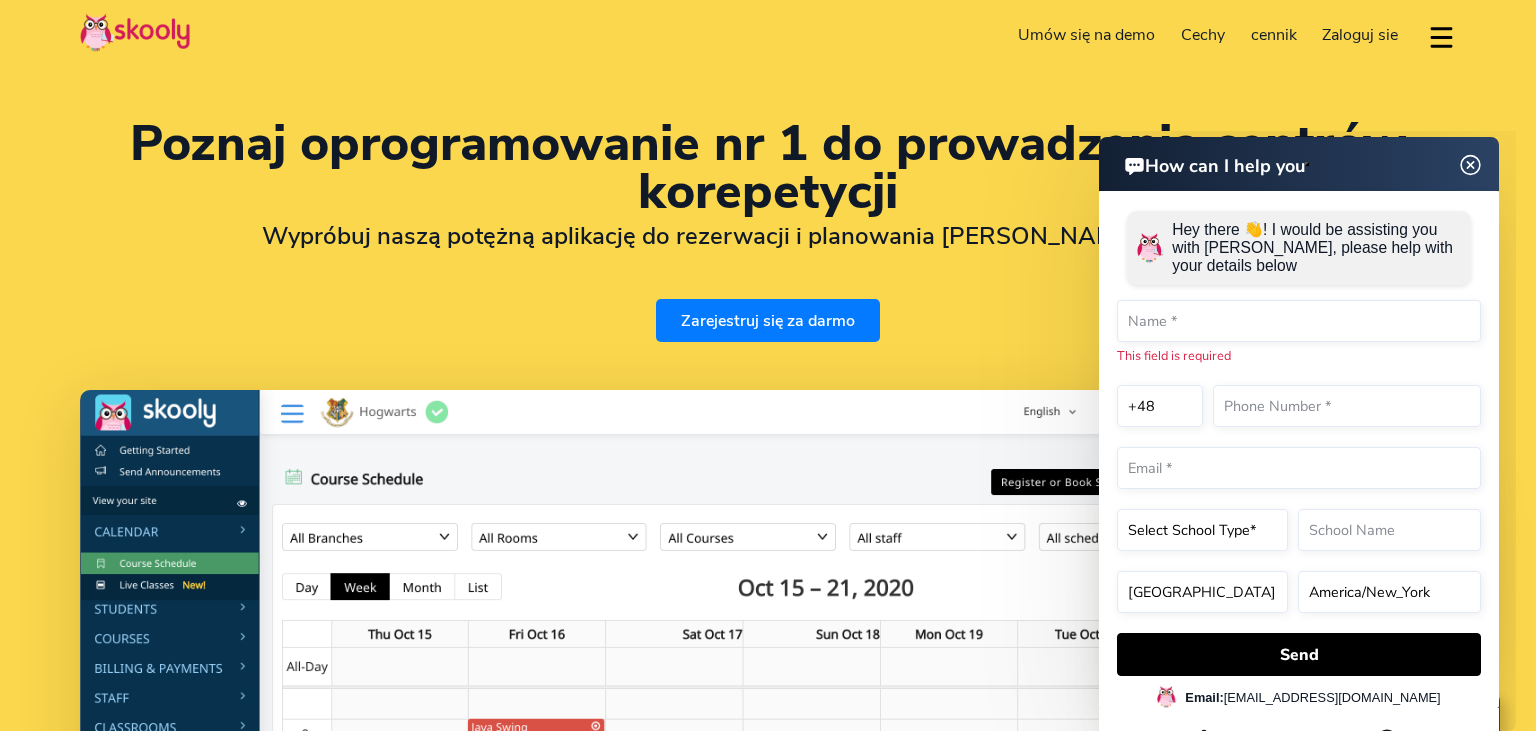 click on "How can I help you" 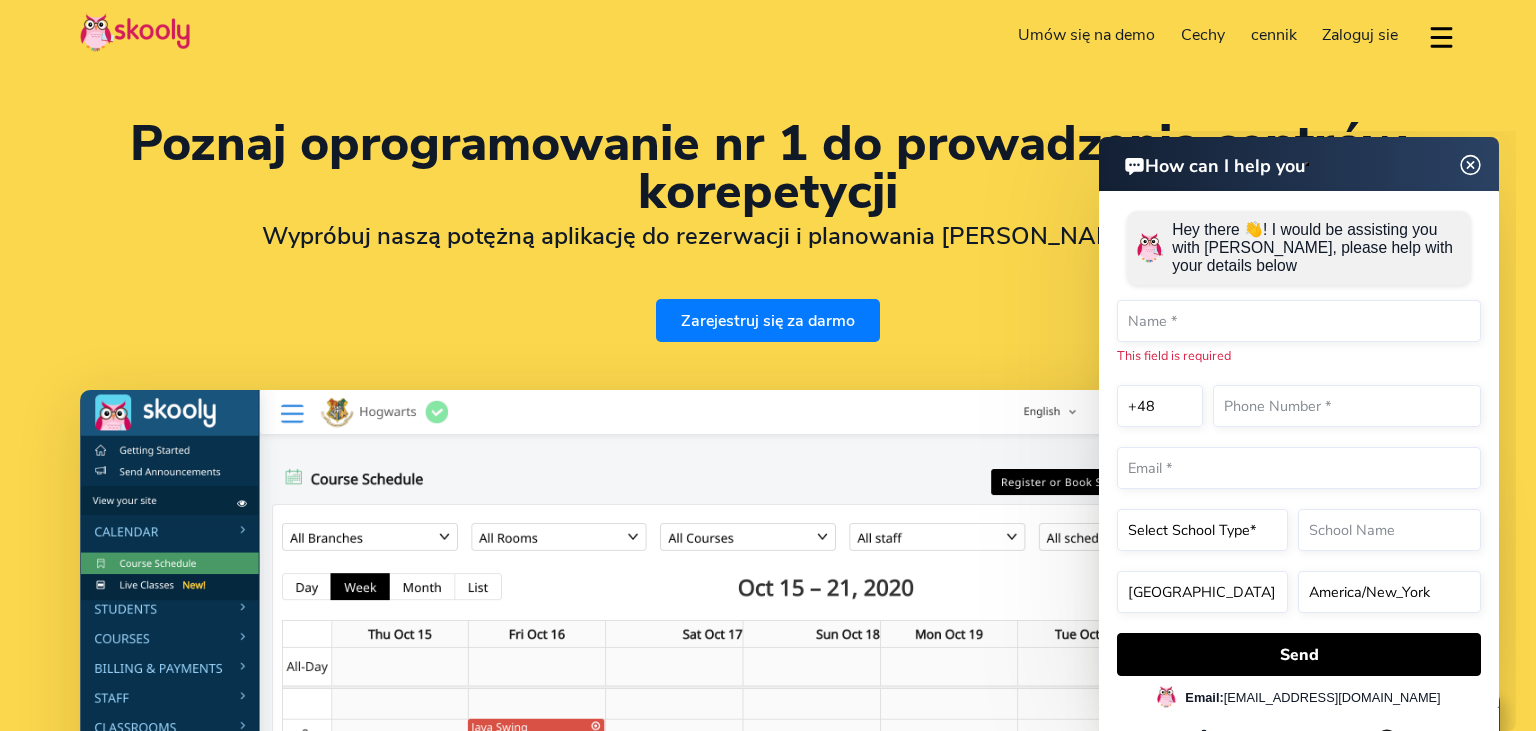 click 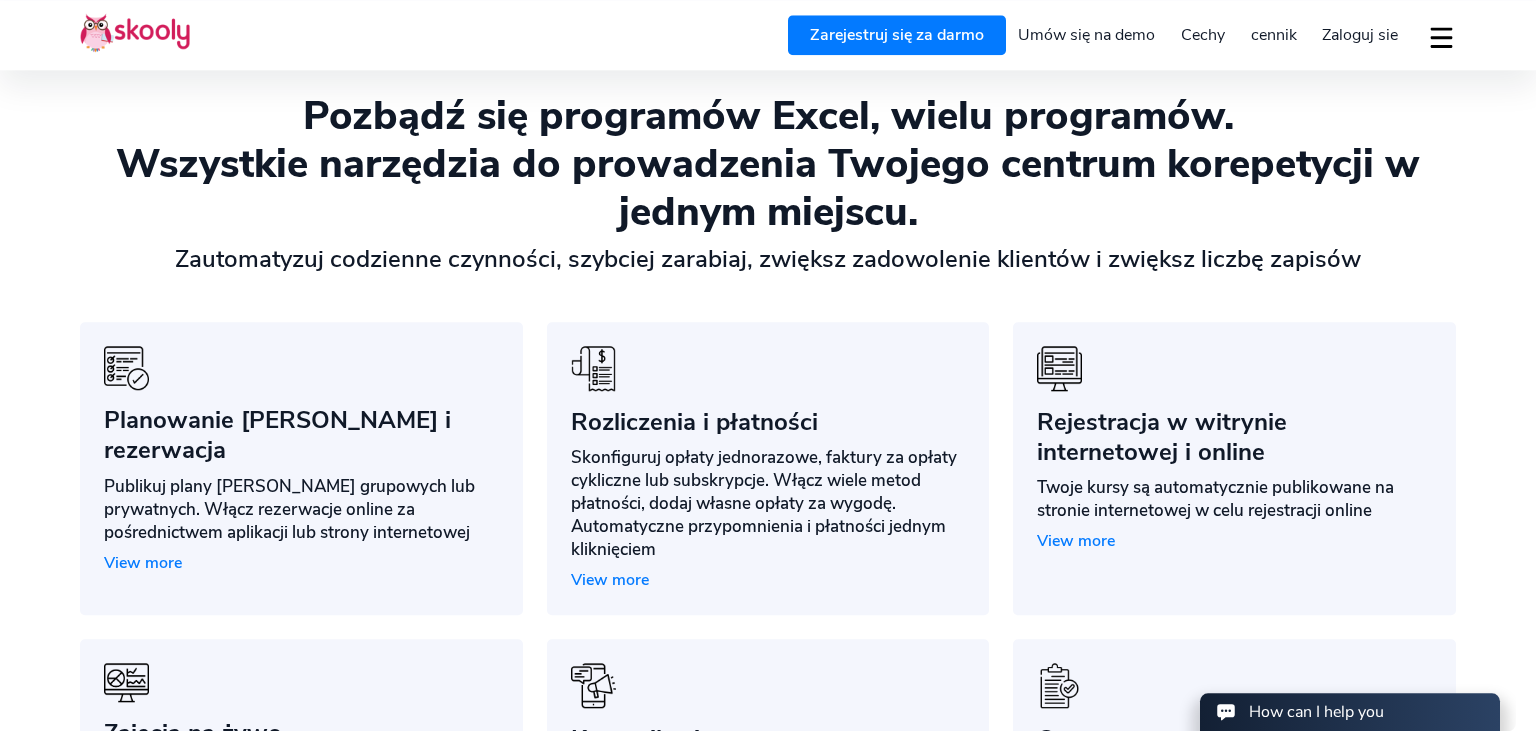 scroll, scrollTop: 1470, scrollLeft: 0, axis: vertical 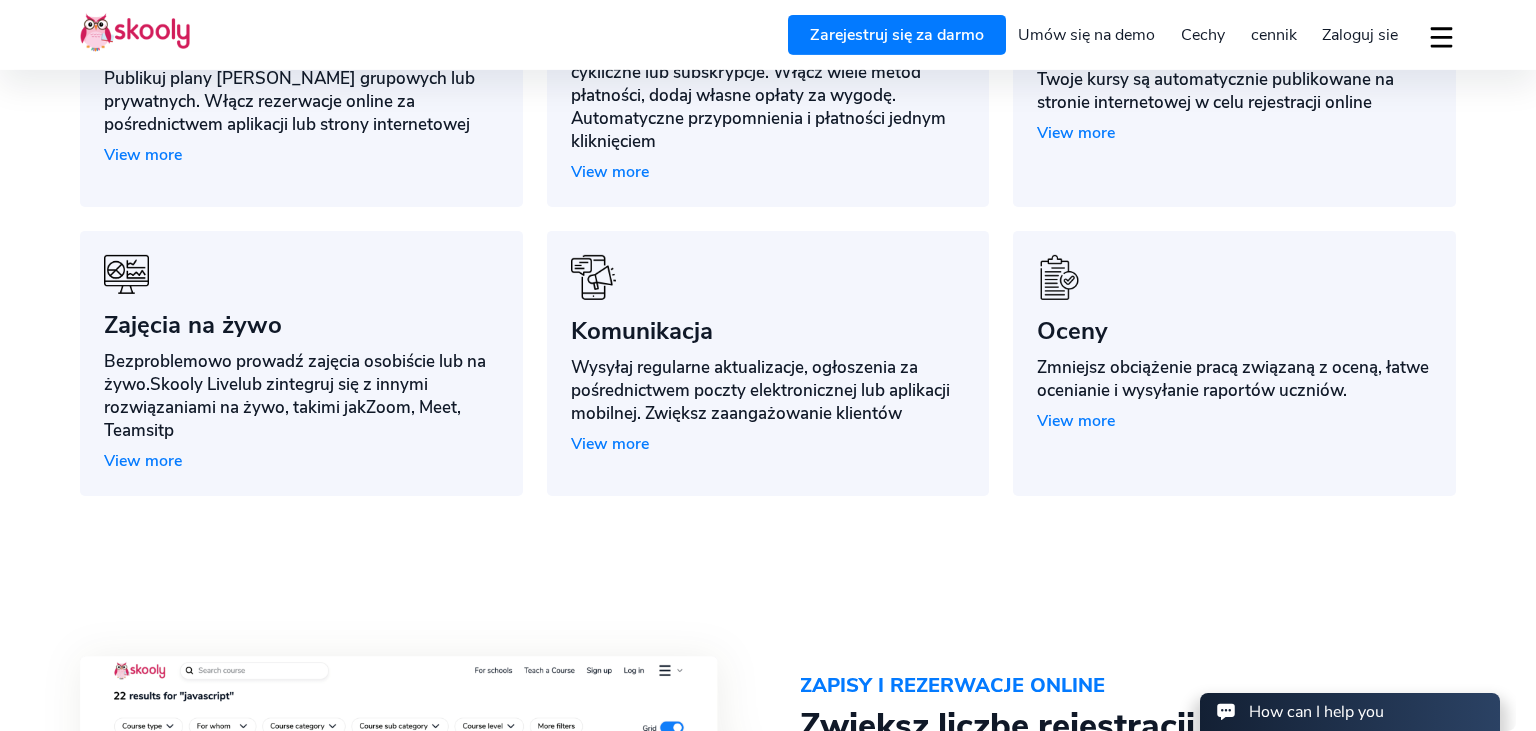 click on "Wysyłaj regularne aktualizacje, ogłoszenia za pośrednictwem poczty elektronicznej lub aplikacji mobilnej. Zwiększ zaangażowanie klientów" at bounding box center [768, 390] 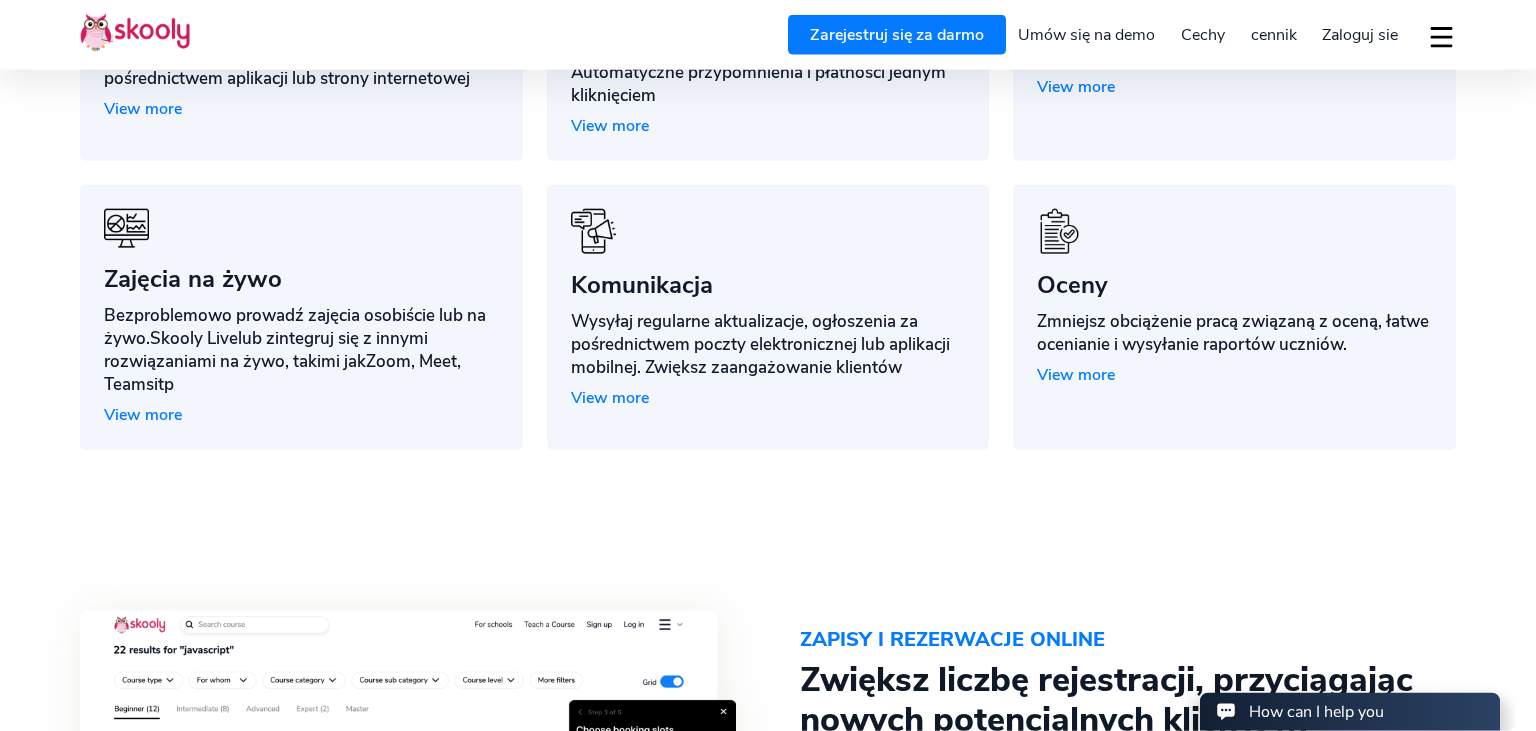scroll, scrollTop: 1647, scrollLeft: 0, axis: vertical 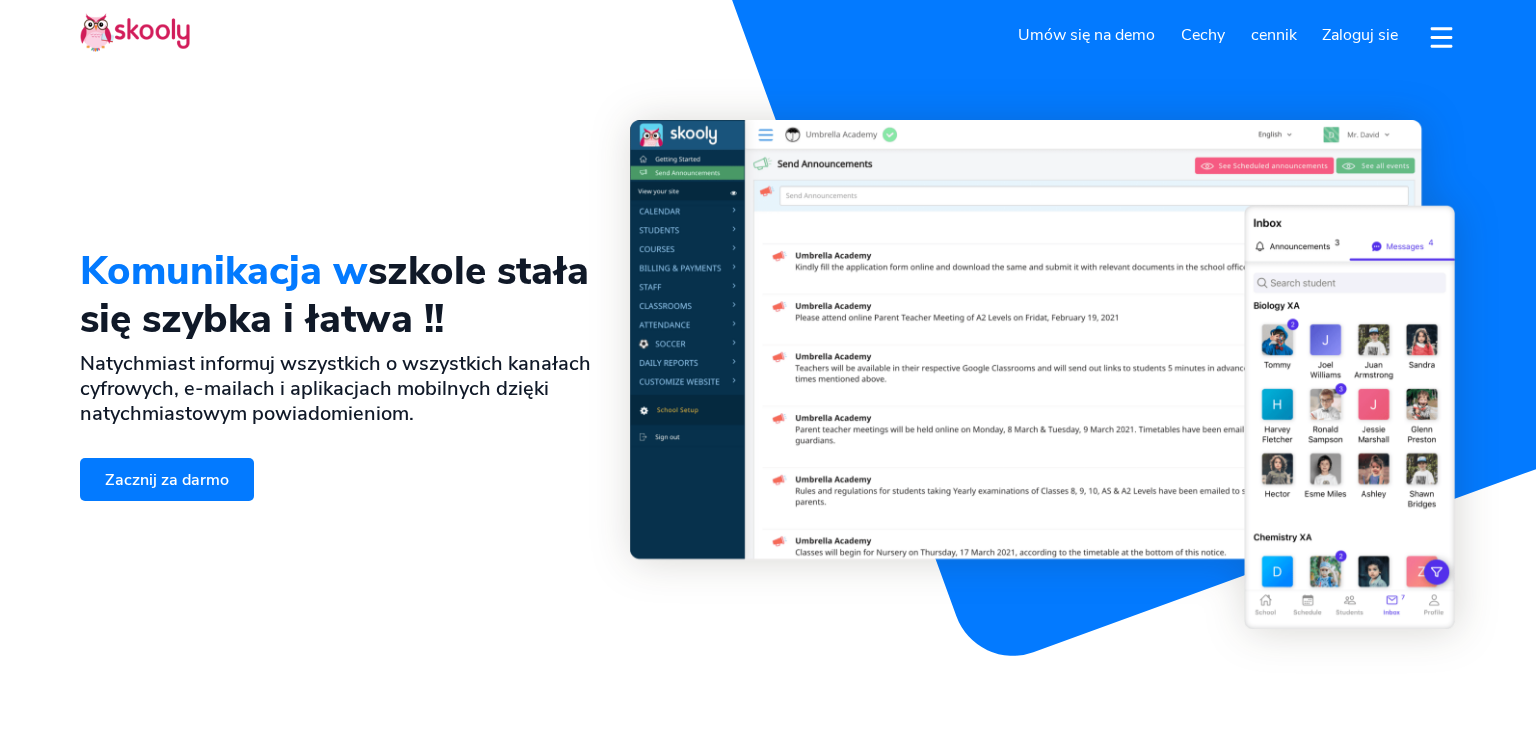 select on "pl" 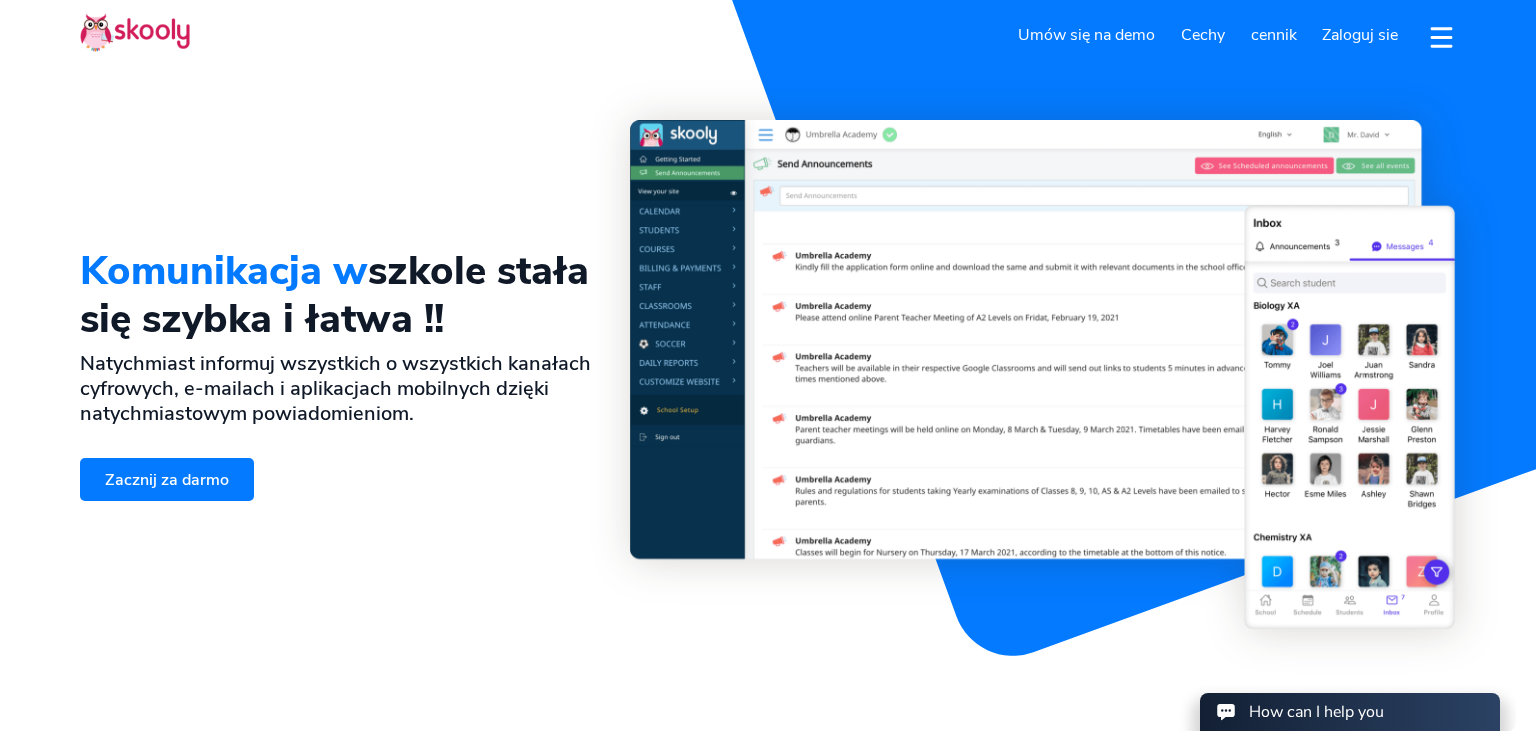 scroll, scrollTop: 0, scrollLeft: 0, axis: both 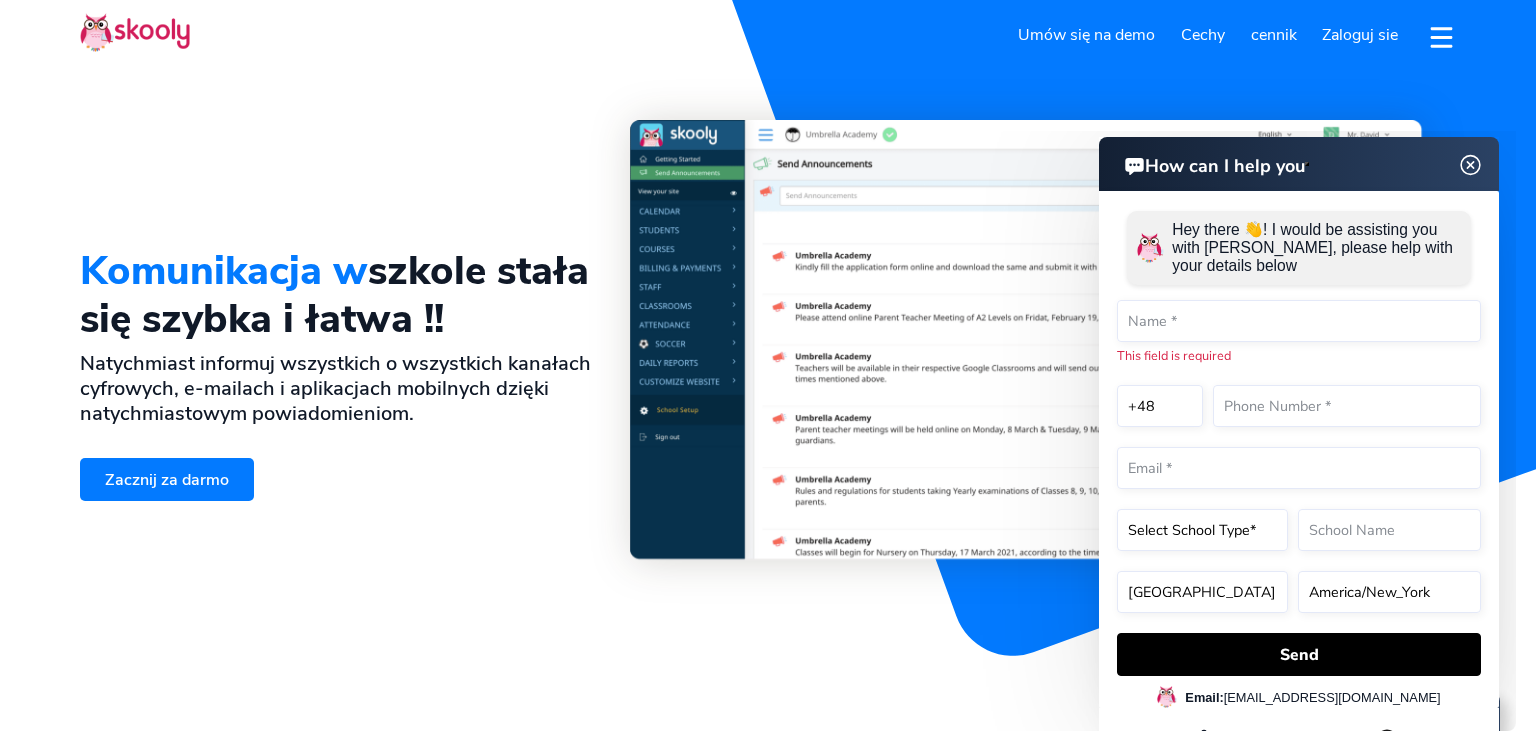click 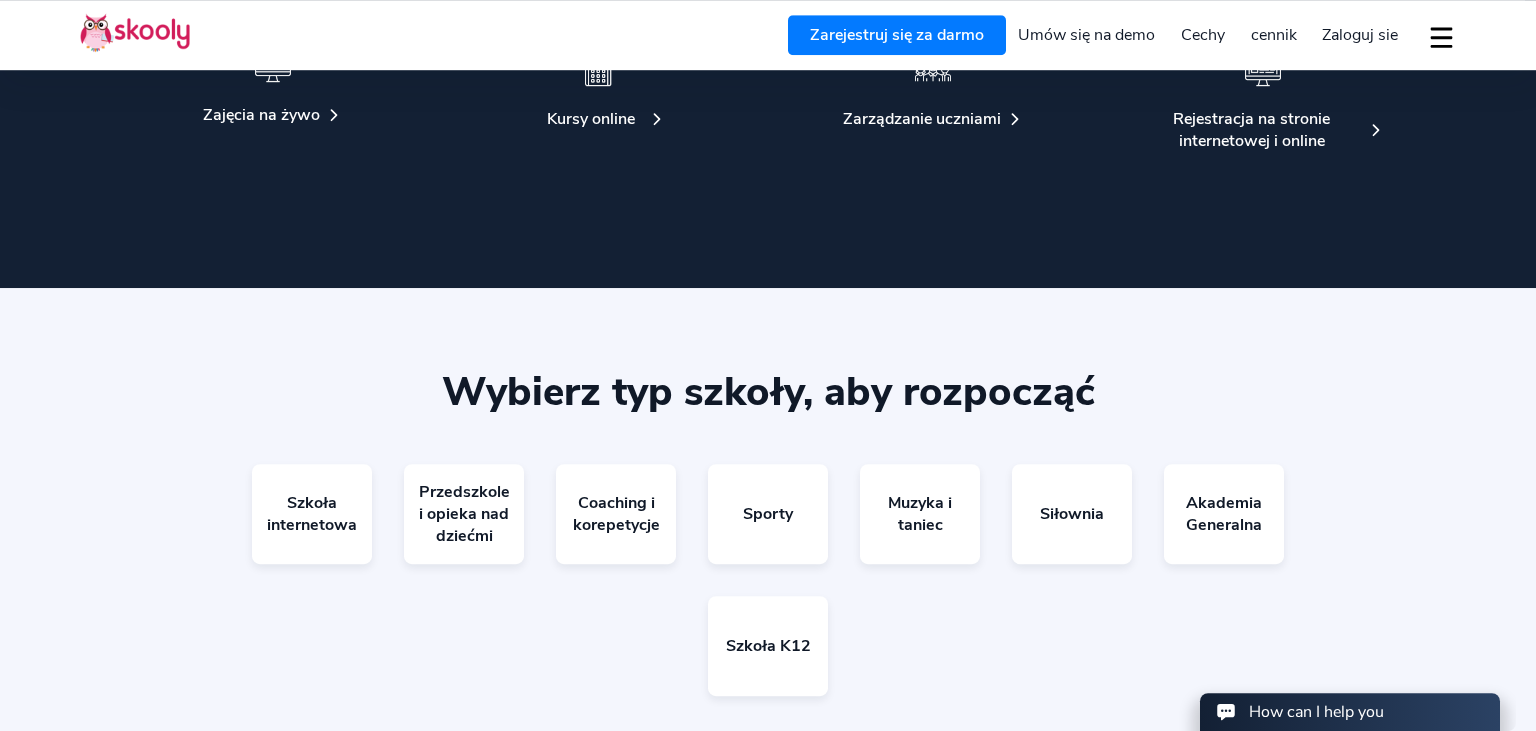 scroll, scrollTop: 4896, scrollLeft: 0, axis: vertical 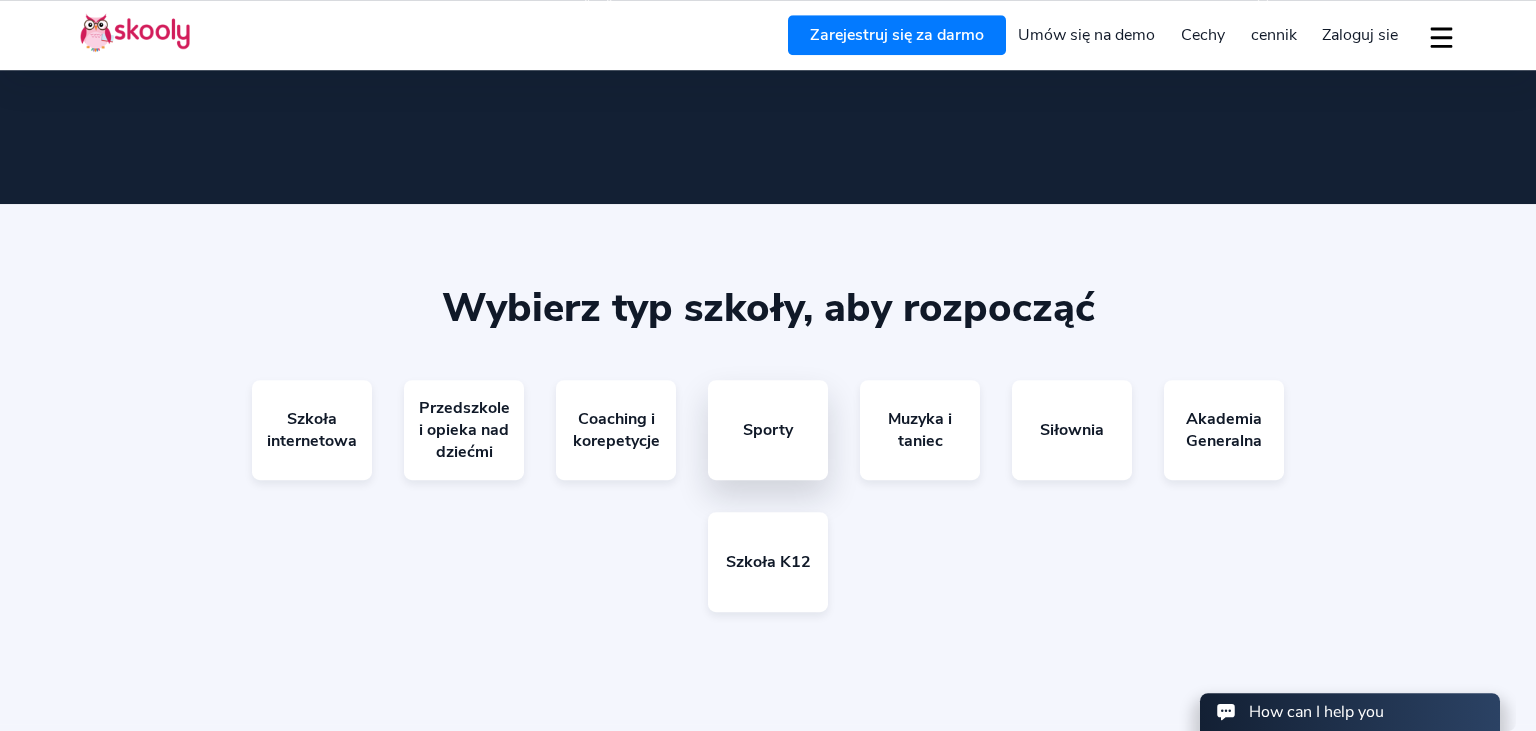 click on "Sporty" at bounding box center (768, 430) 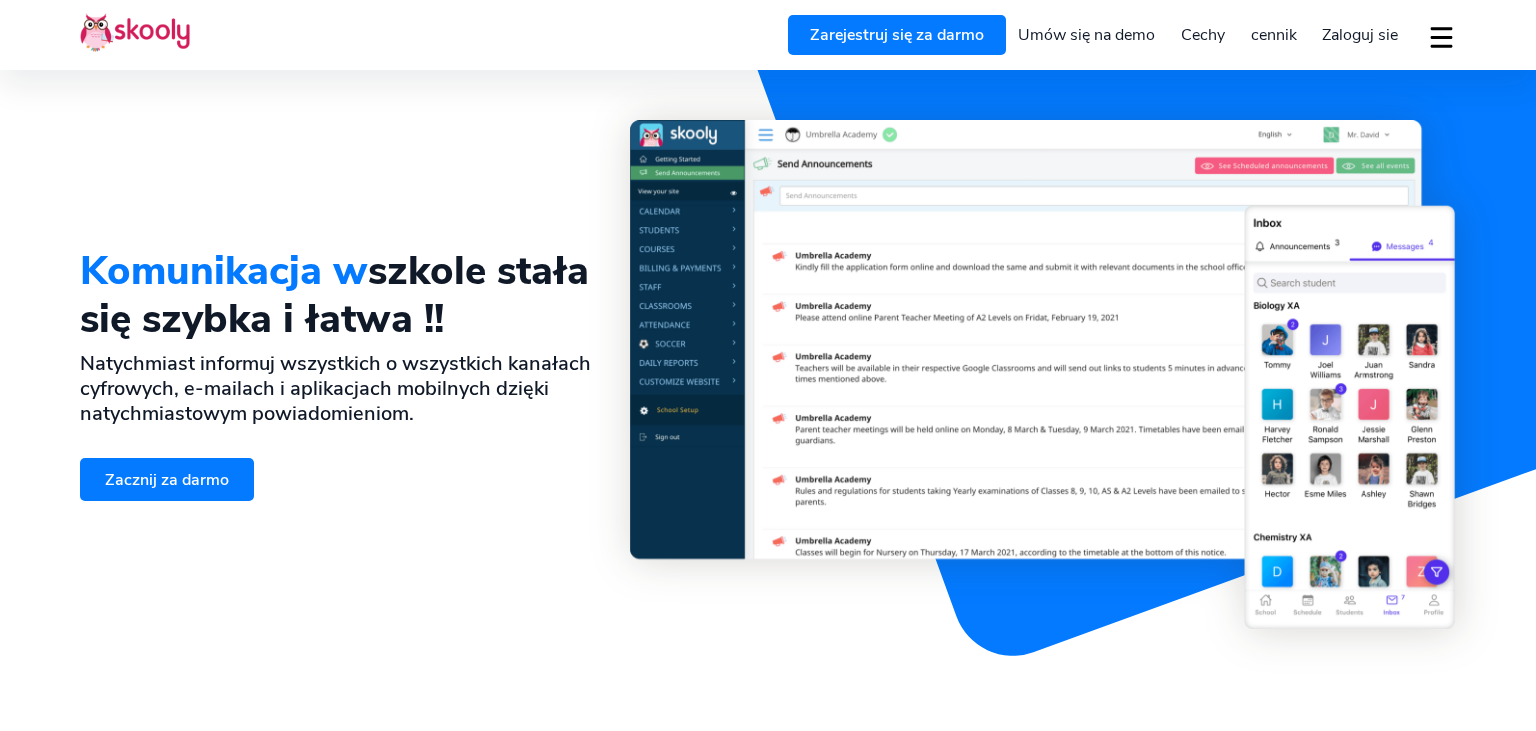 select on "pl" 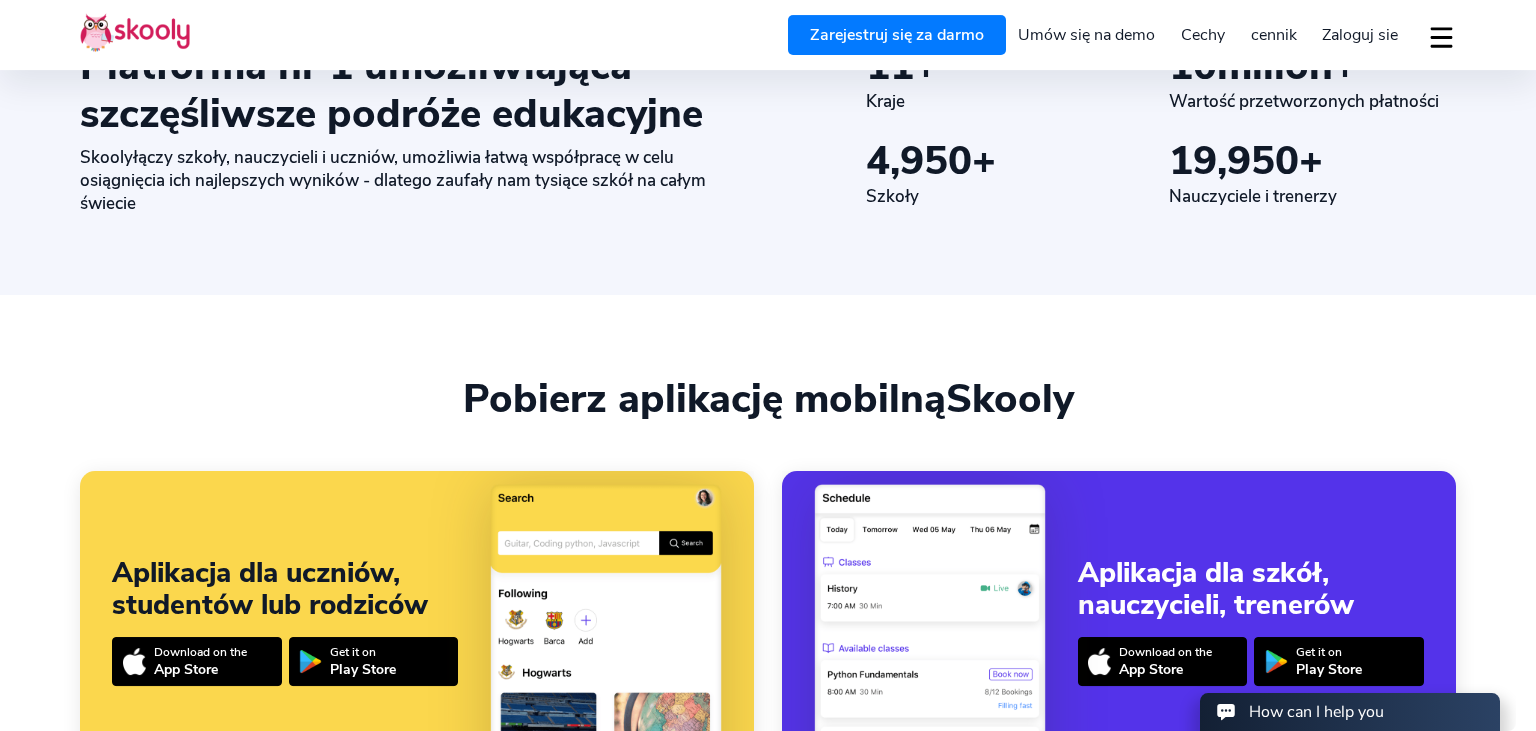 scroll, scrollTop: 5727, scrollLeft: 0, axis: vertical 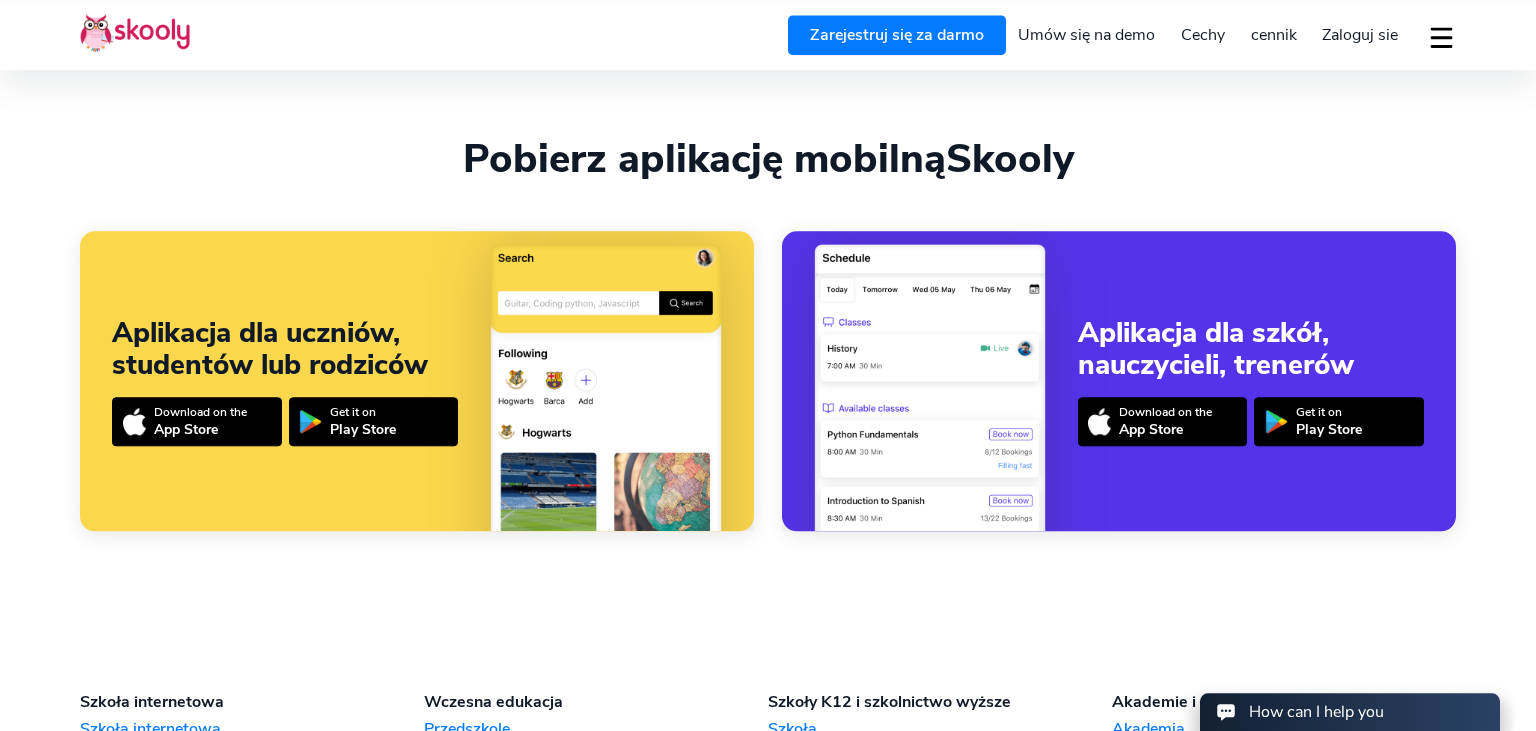 select on "48" 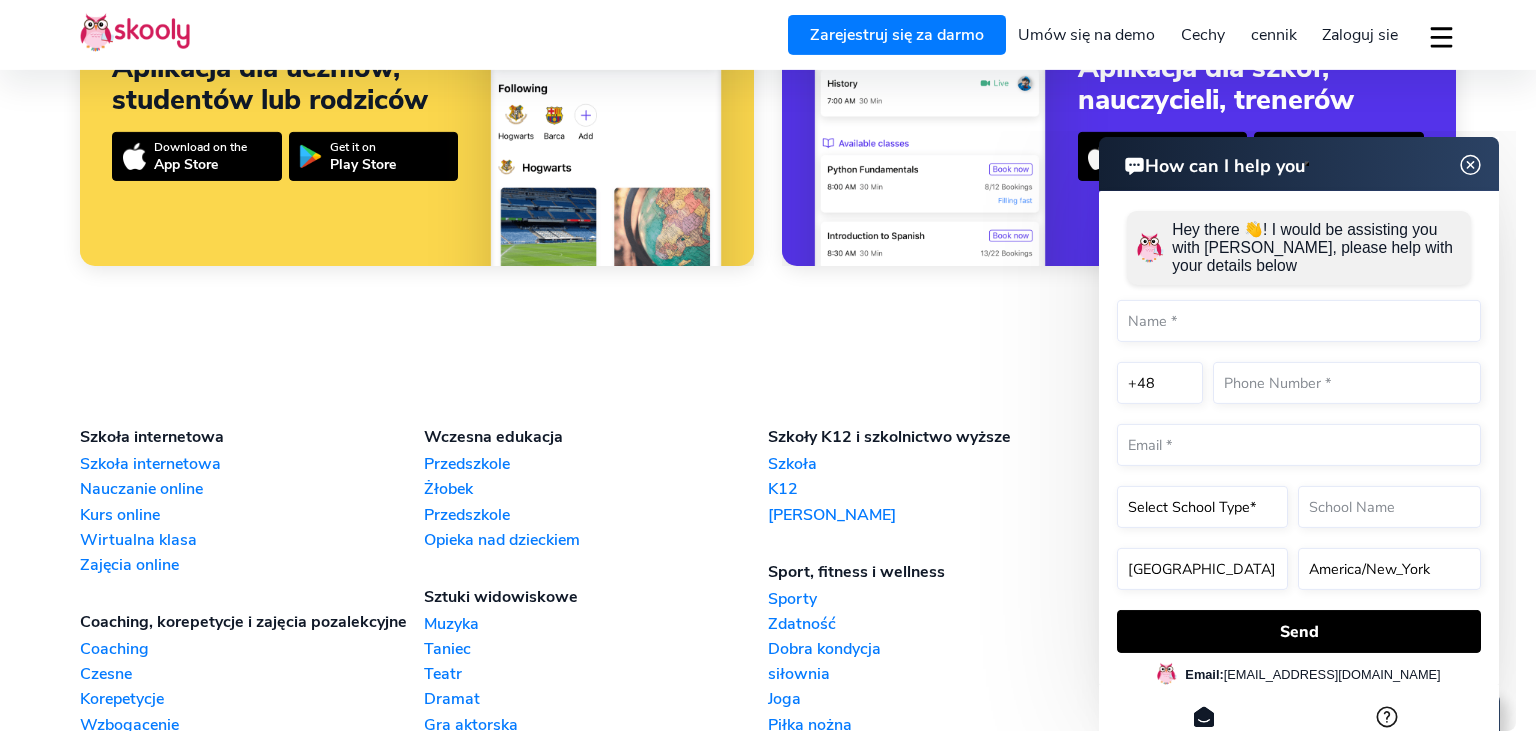 scroll, scrollTop: 6101, scrollLeft: 0, axis: vertical 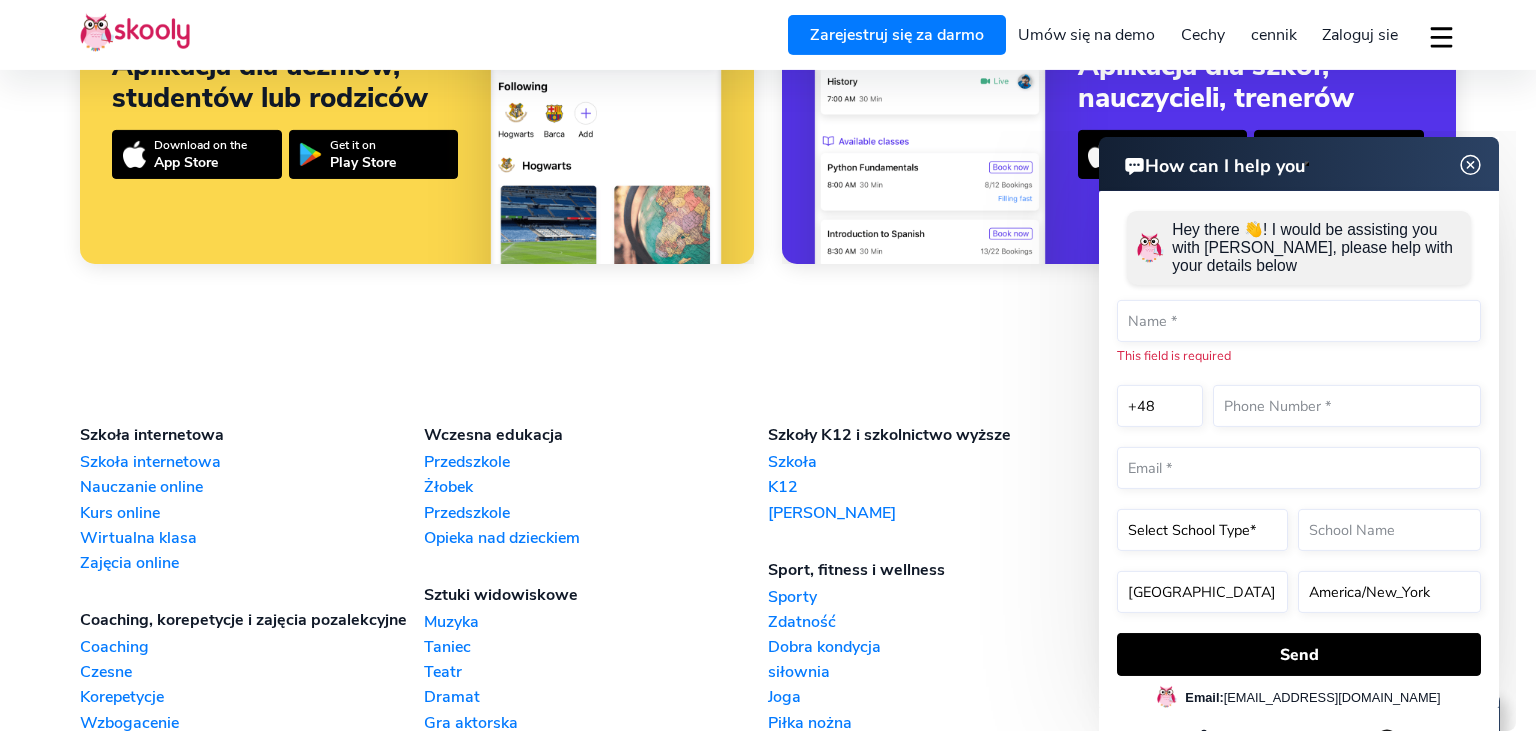click 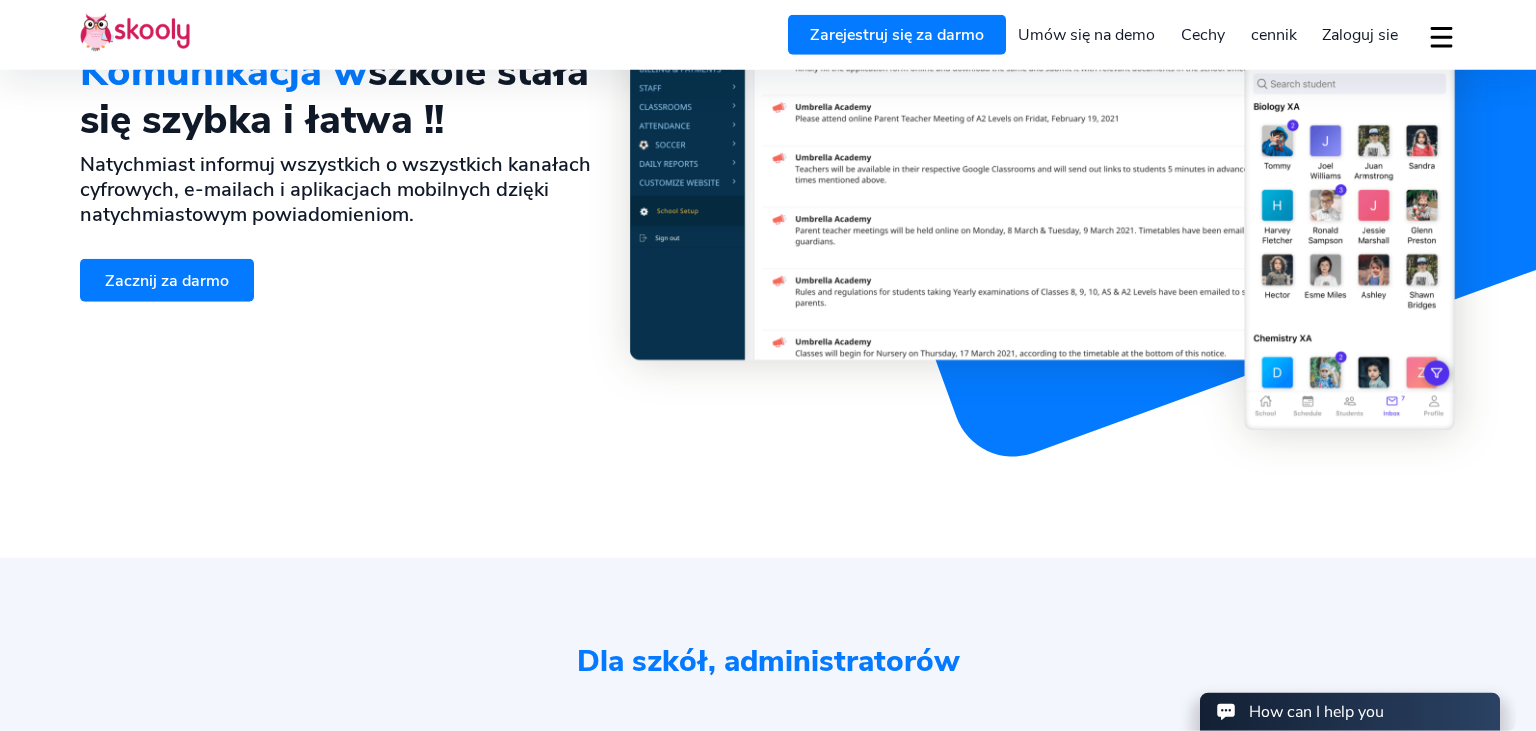 scroll, scrollTop: 0, scrollLeft: 0, axis: both 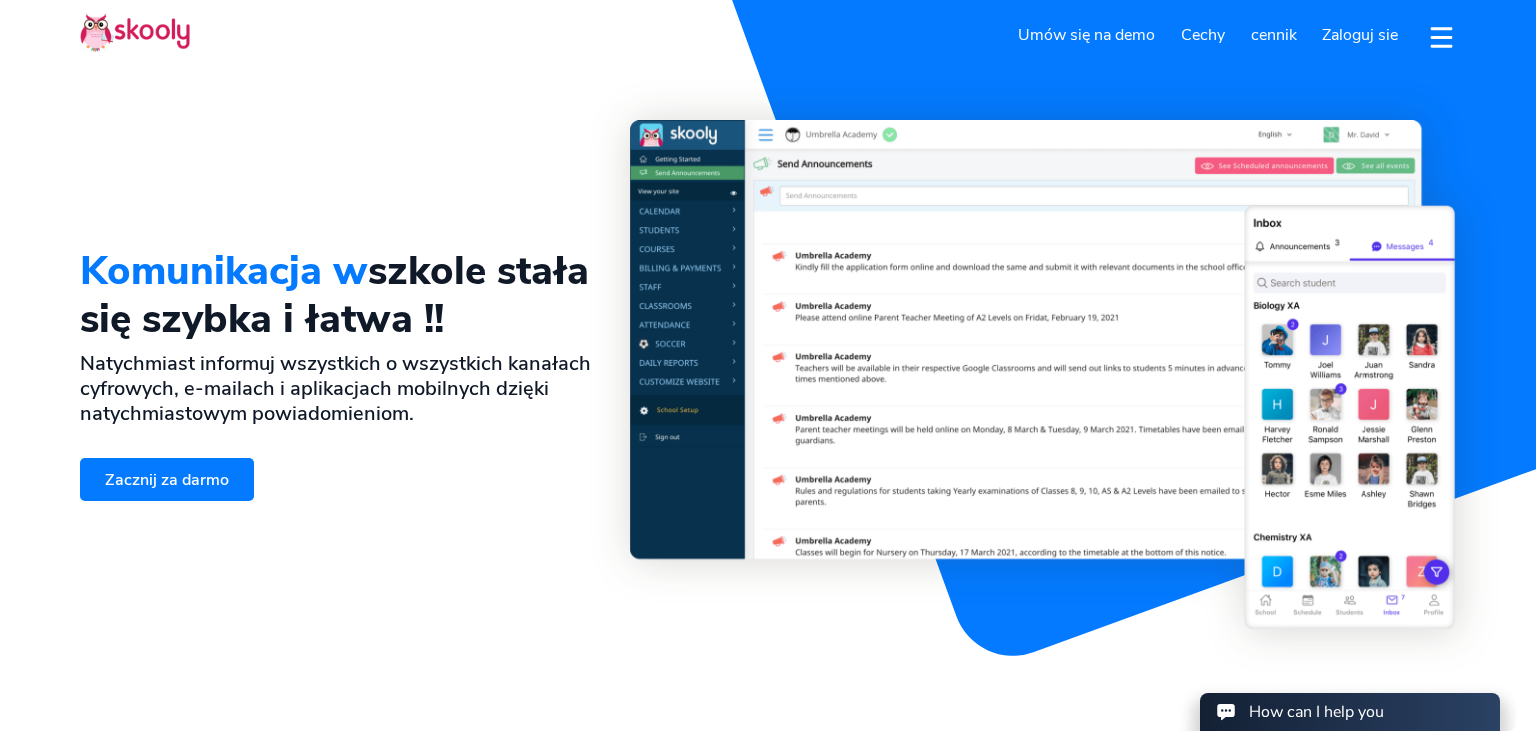 click on "cennik" at bounding box center (1274, 35) 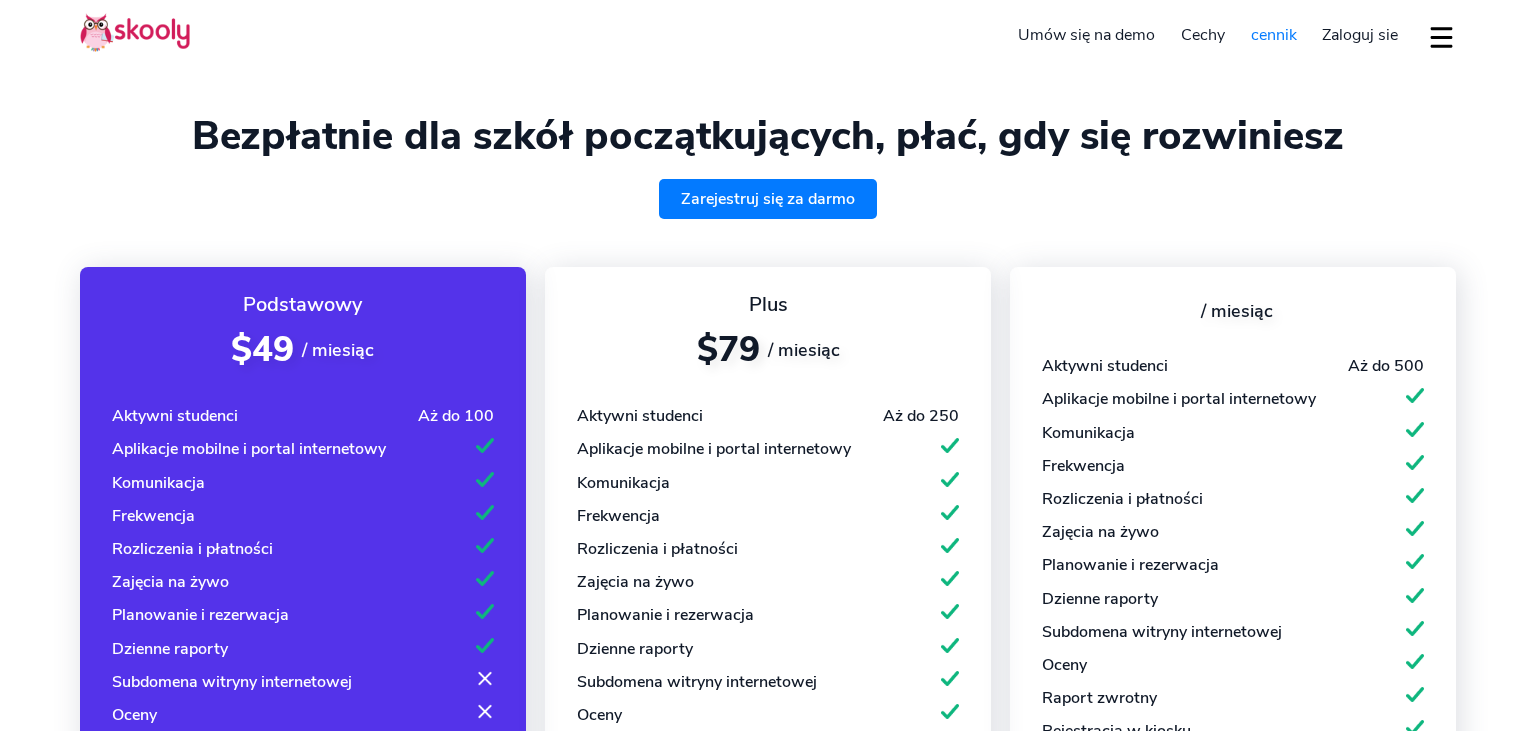 select on "pl" 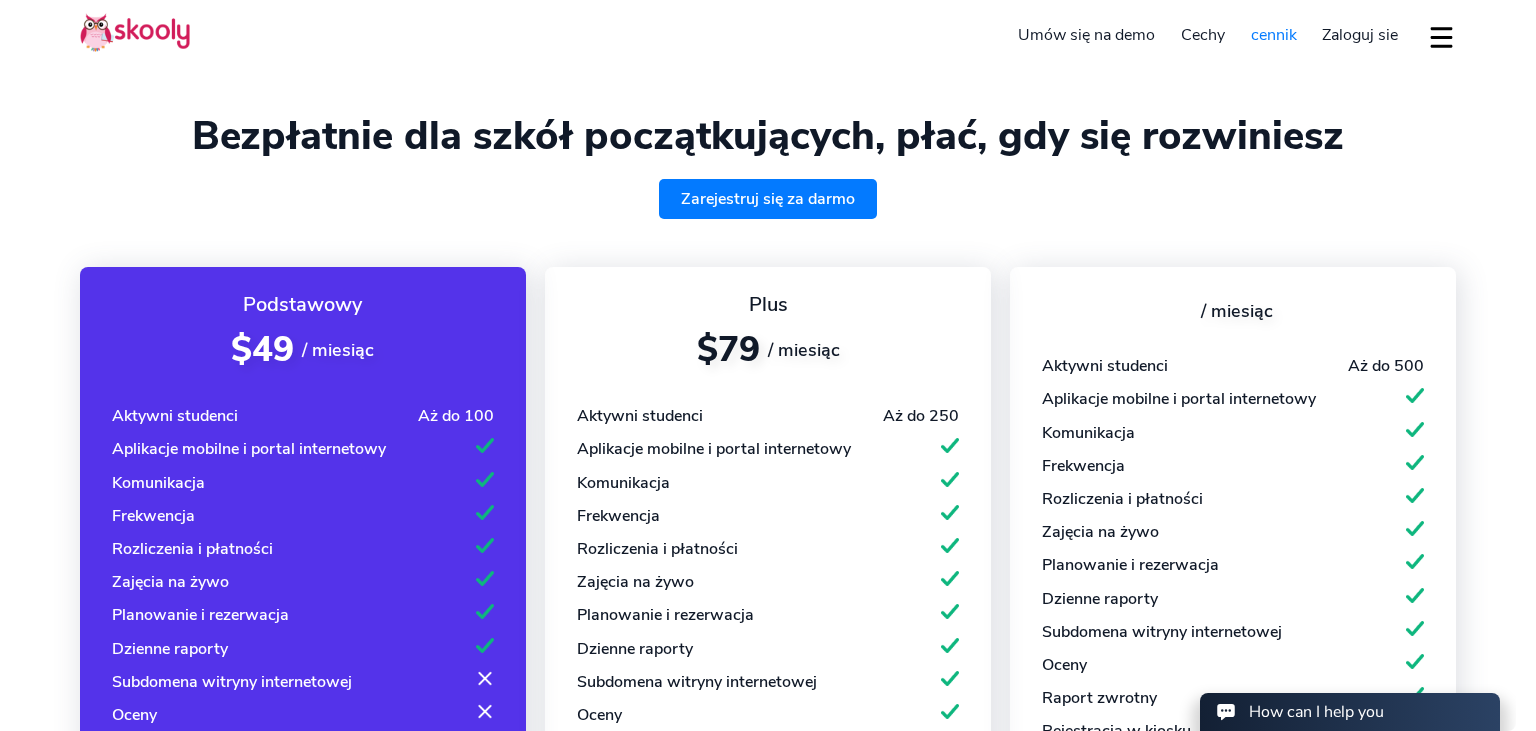 scroll, scrollTop: 0, scrollLeft: 0, axis: both 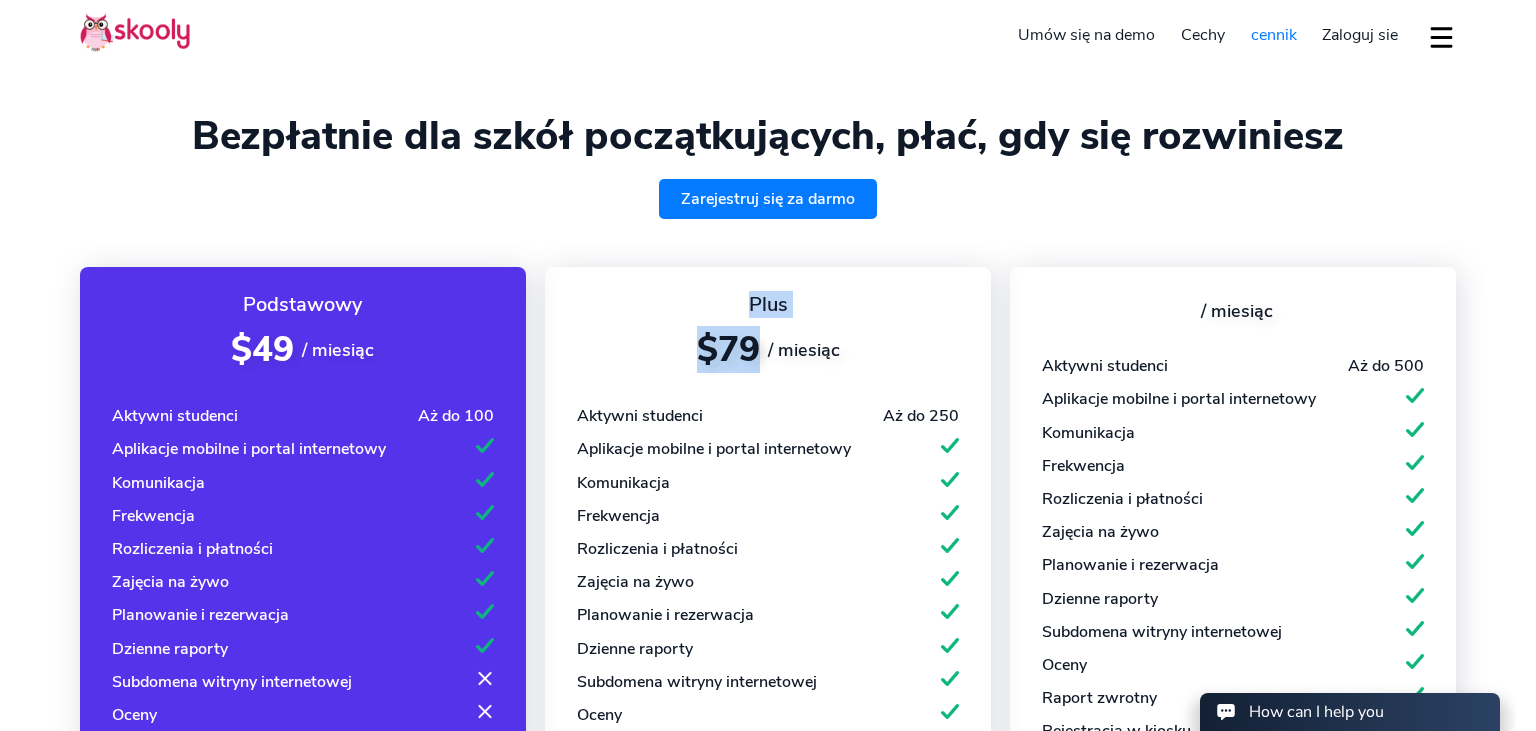 drag, startPoint x: 763, startPoint y: 335, endPoint x: 777, endPoint y: 298, distance: 39.56008 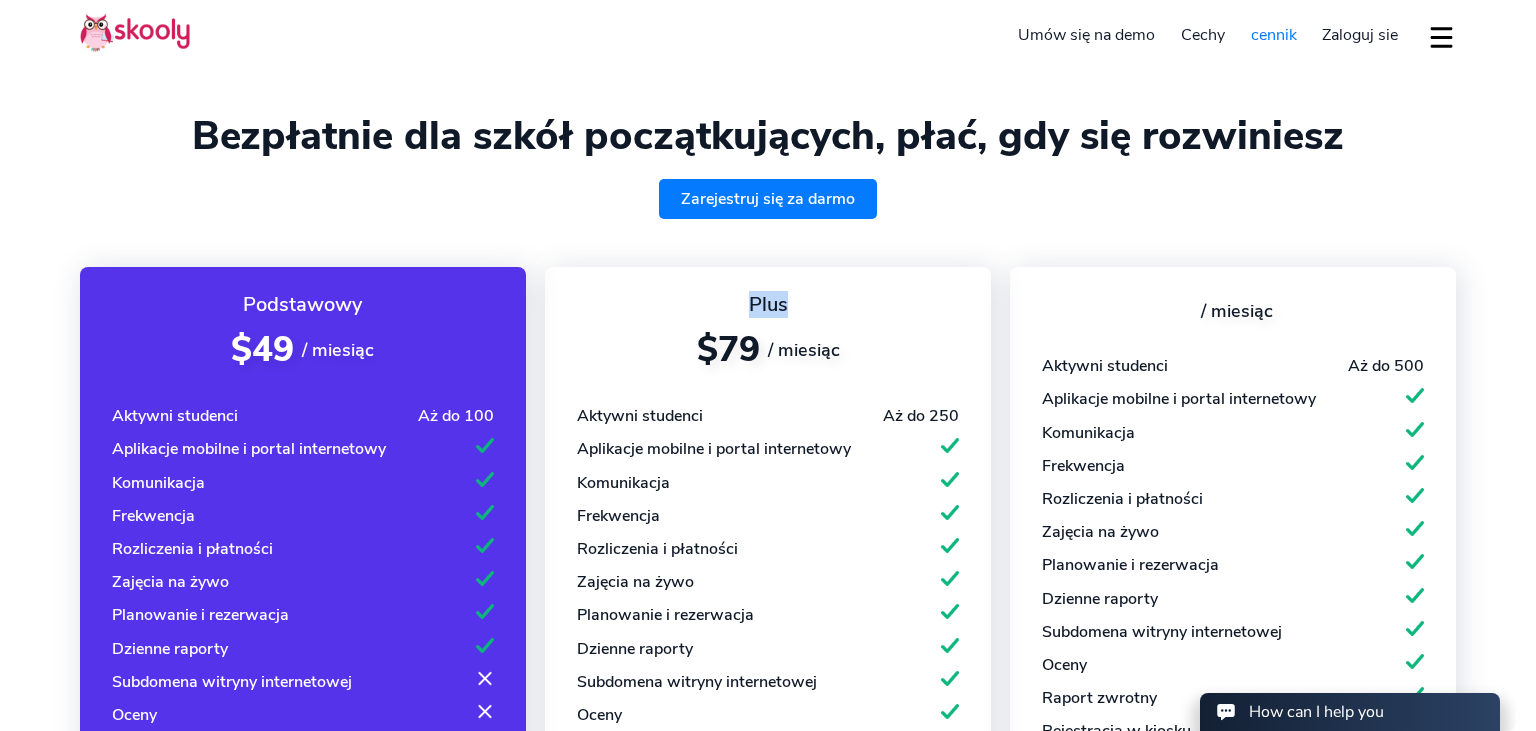 click on "Plus" at bounding box center [768, 304] 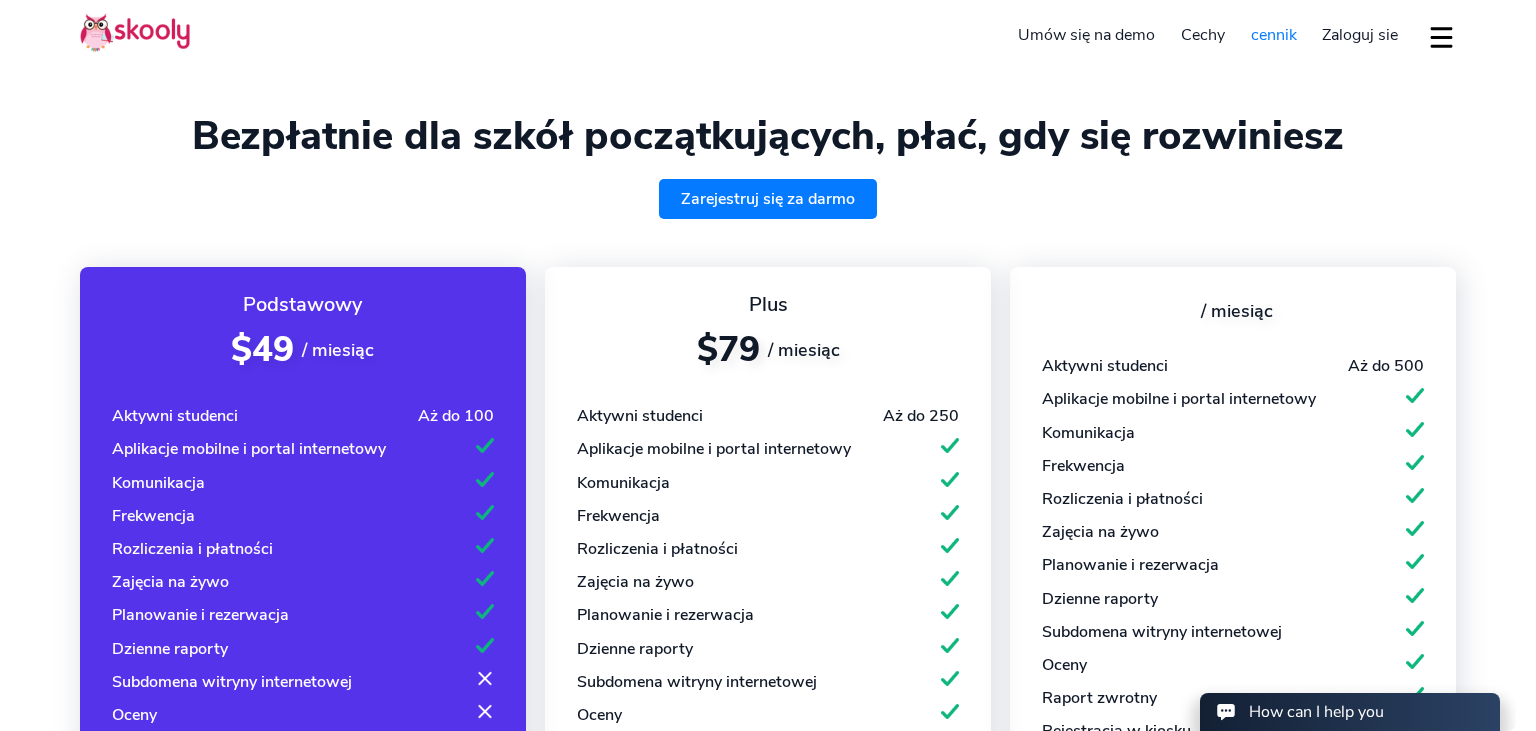 click on "$79  / miesiąc" at bounding box center (768, 349) 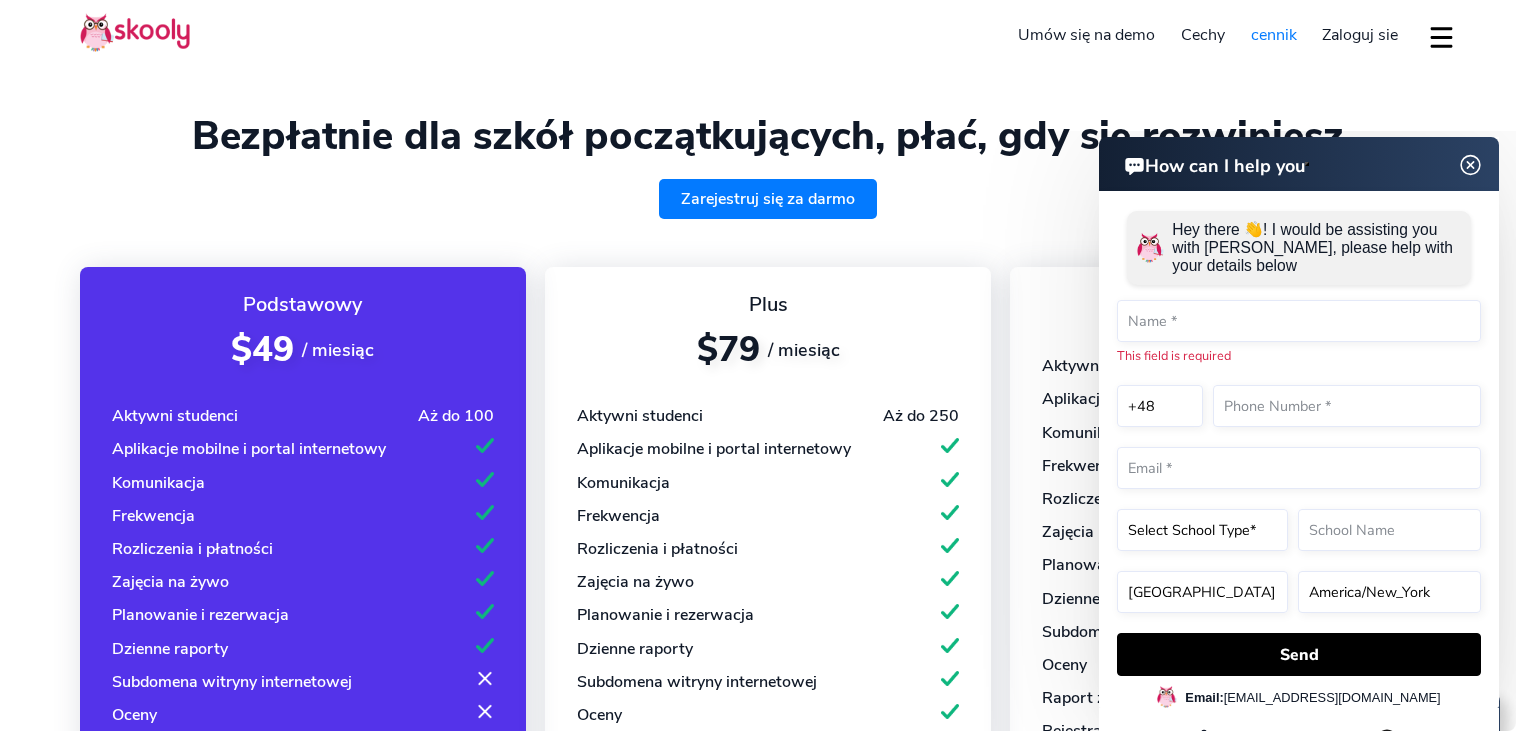 click on "How can I help you" 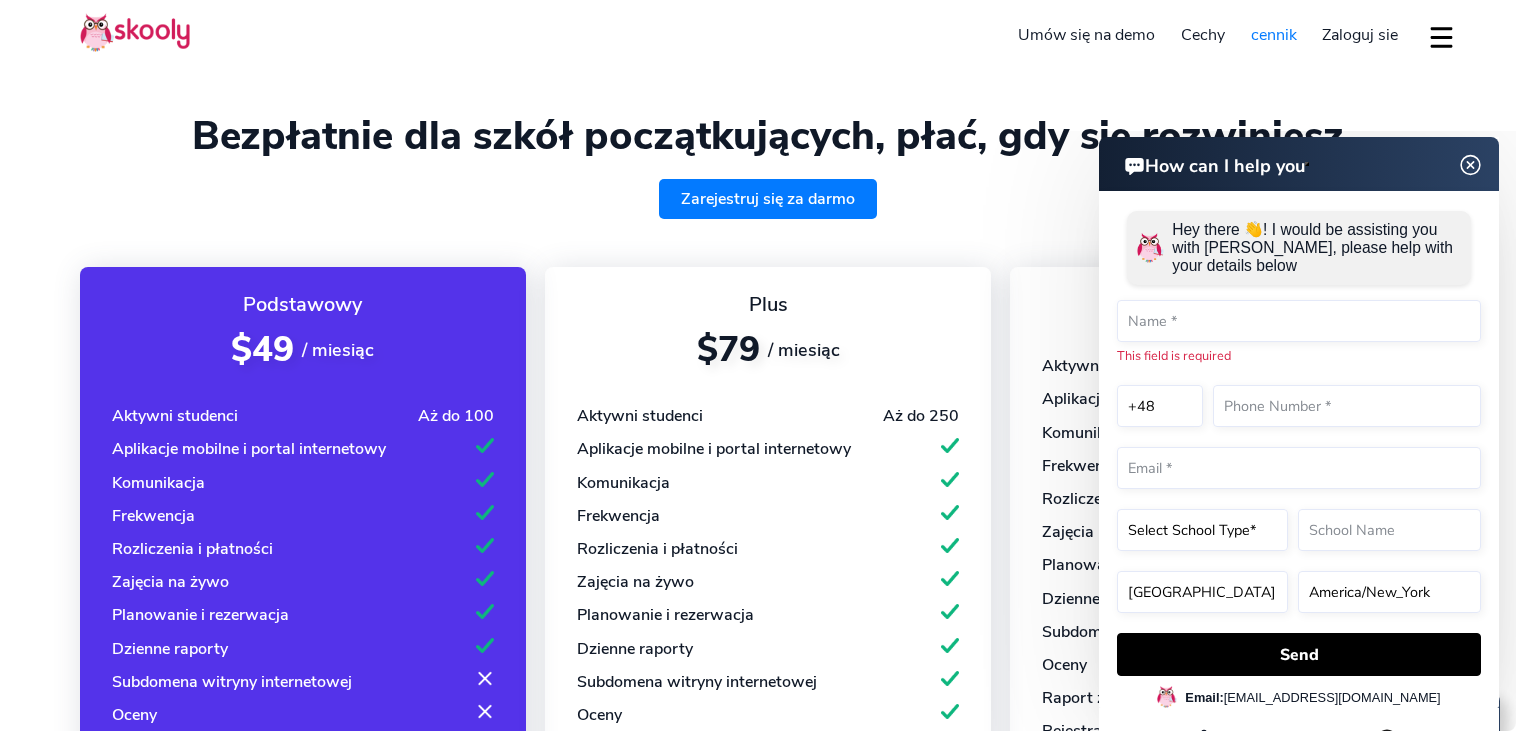click 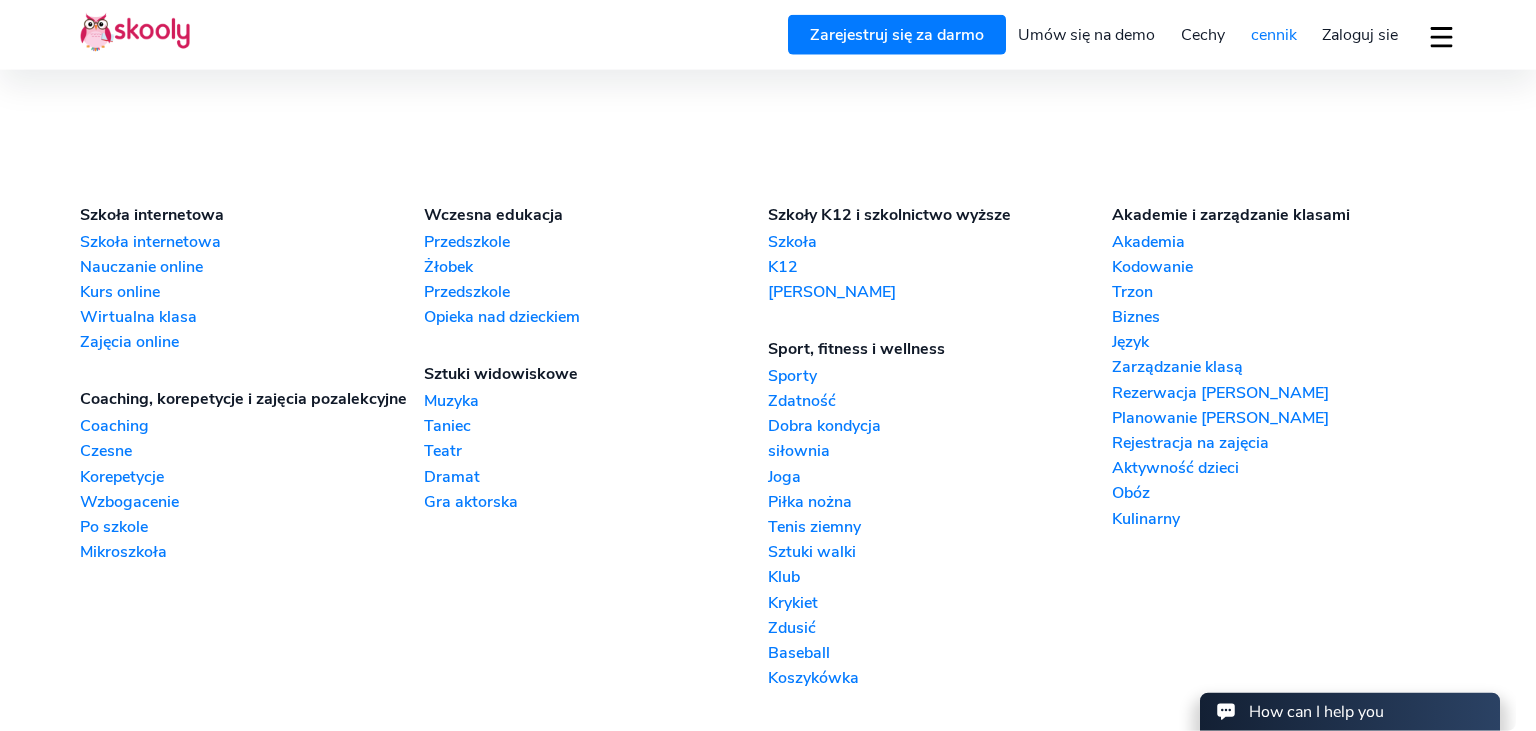 scroll, scrollTop: 2148, scrollLeft: 0, axis: vertical 